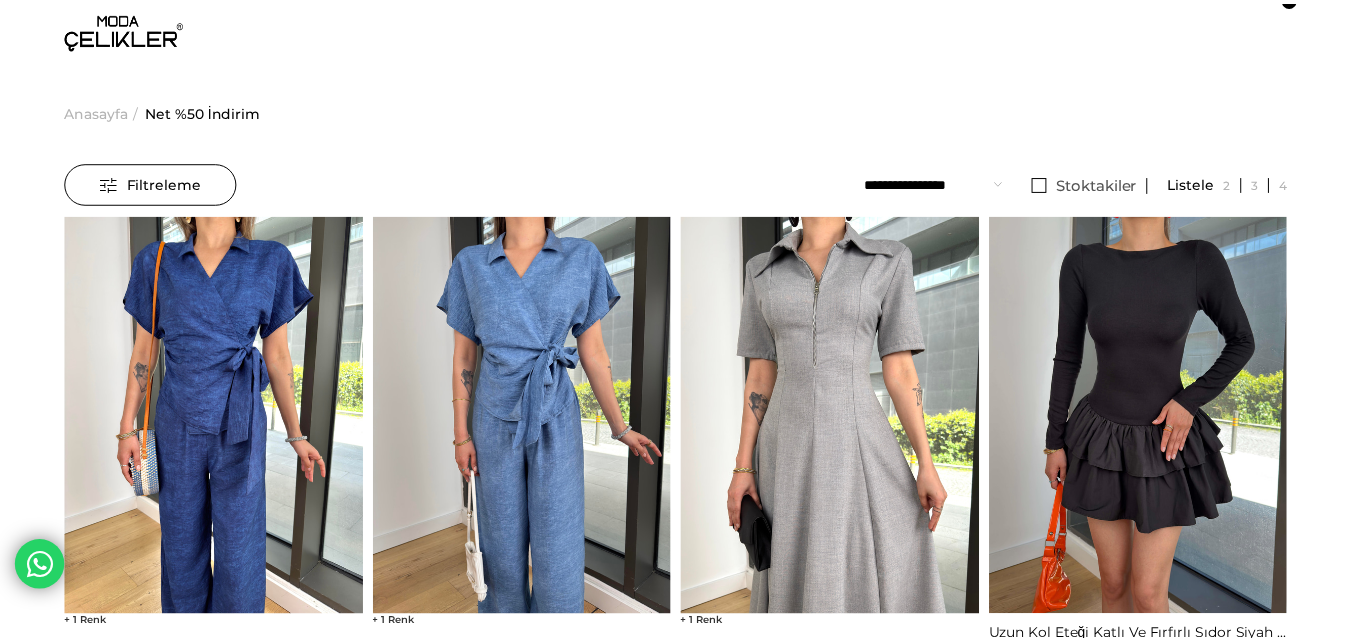 scroll, scrollTop: 0, scrollLeft: 0, axis: both 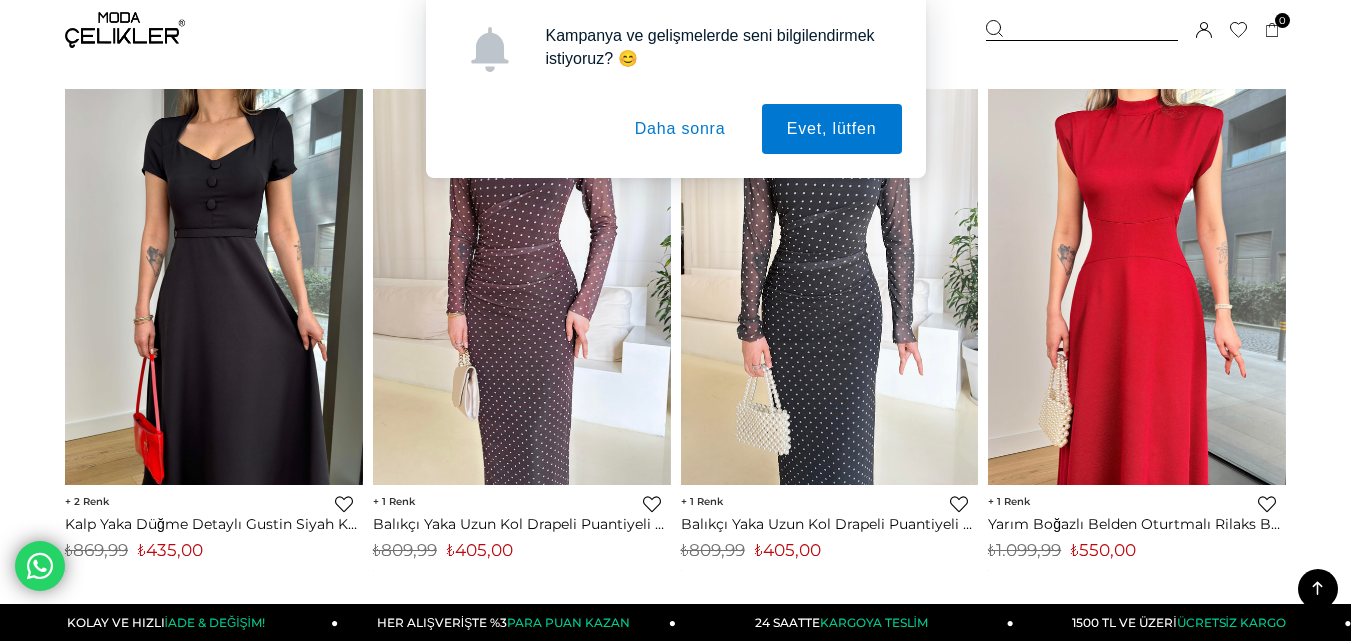 click on "Daha sonra" at bounding box center [680, 129] 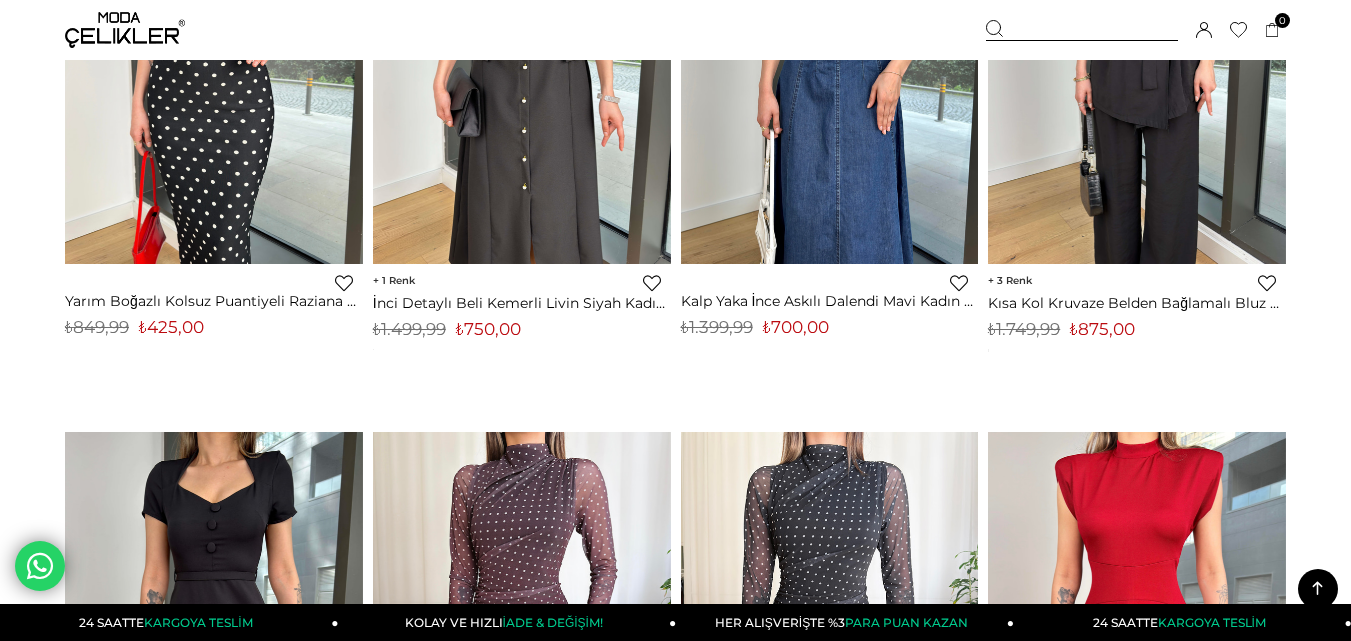scroll, scrollTop: 2009, scrollLeft: 0, axis: vertical 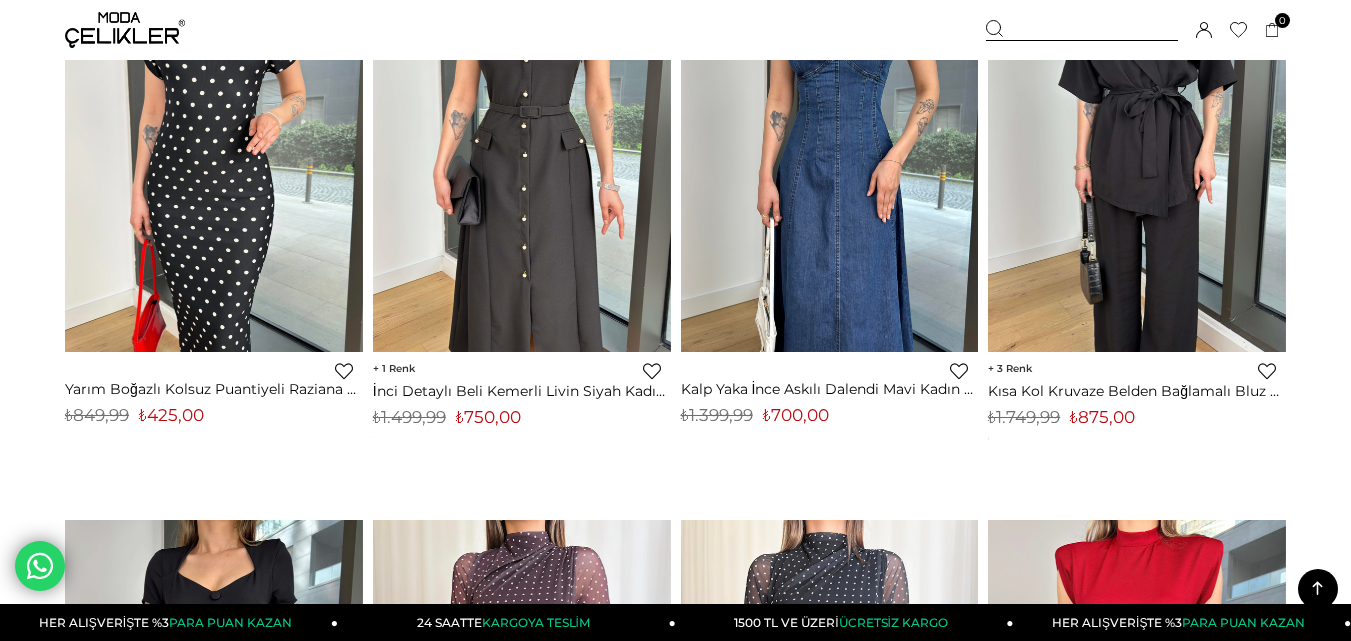 click at bounding box center (125, 30) 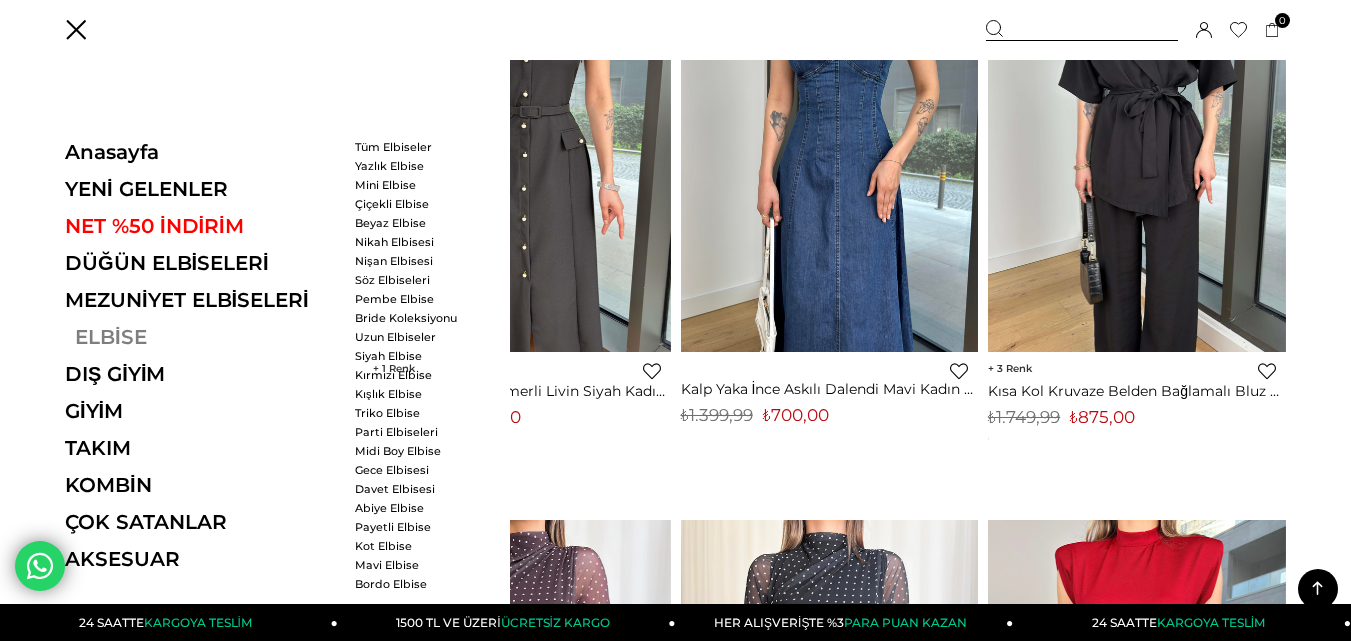 click on "ELBİSE" at bounding box center [202, 337] 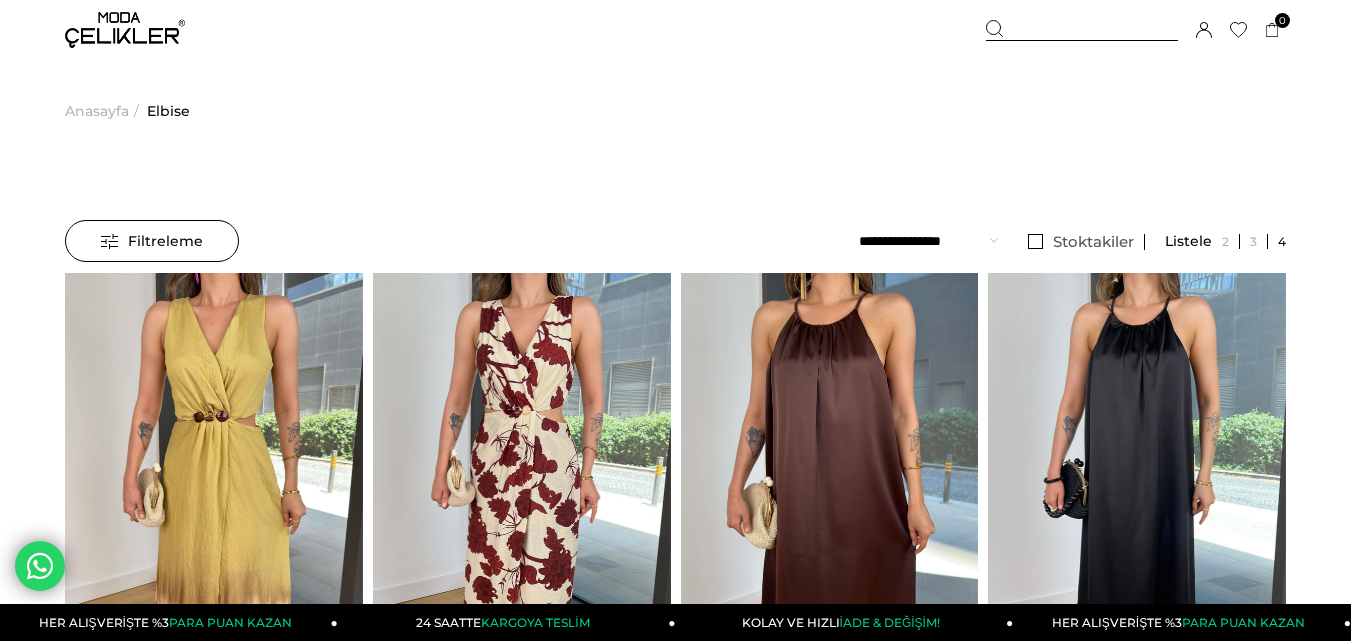 scroll, scrollTop: 103, scrollLeft: 0, axis: vertical 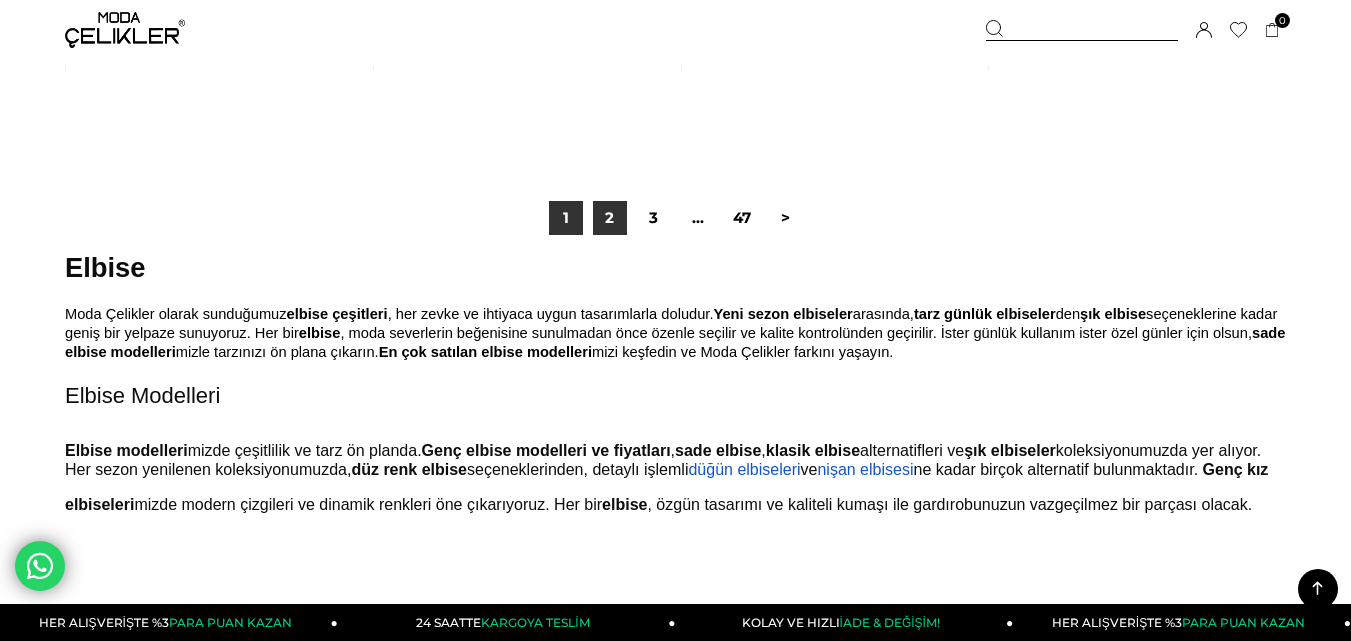 click on "2" at bounding box center (610, 218) 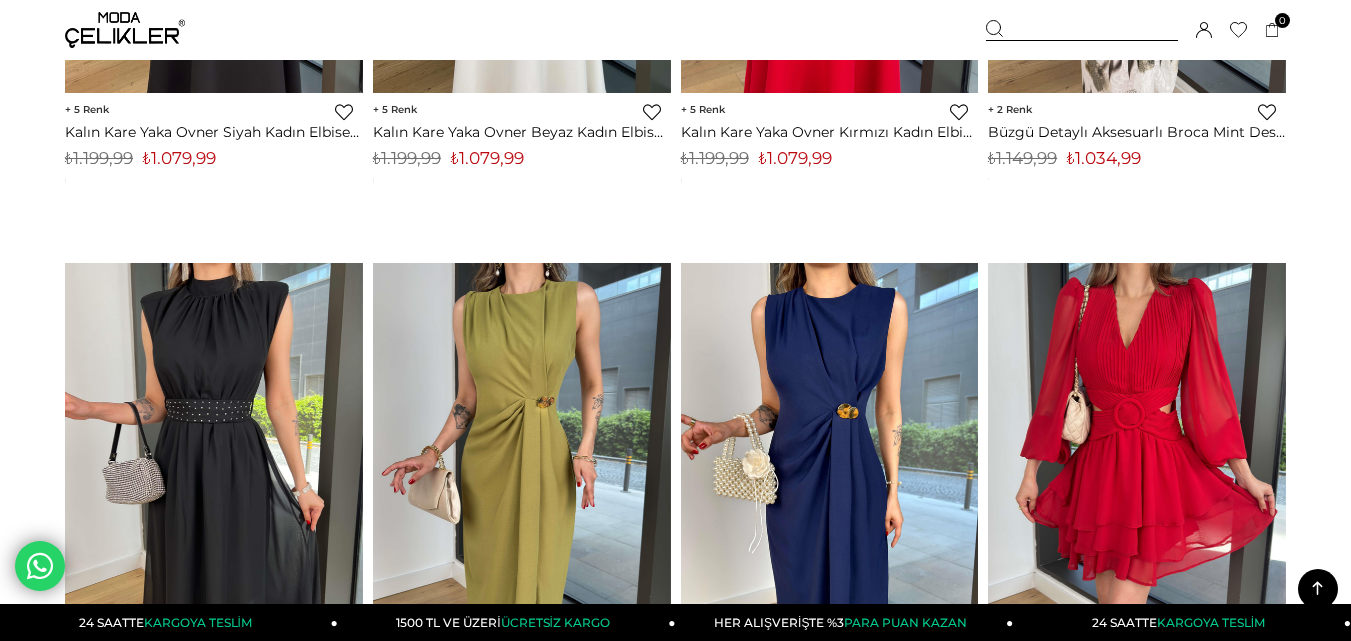 scroll, scrollTop: 8029, scrollLeft: 0, axis: vertical 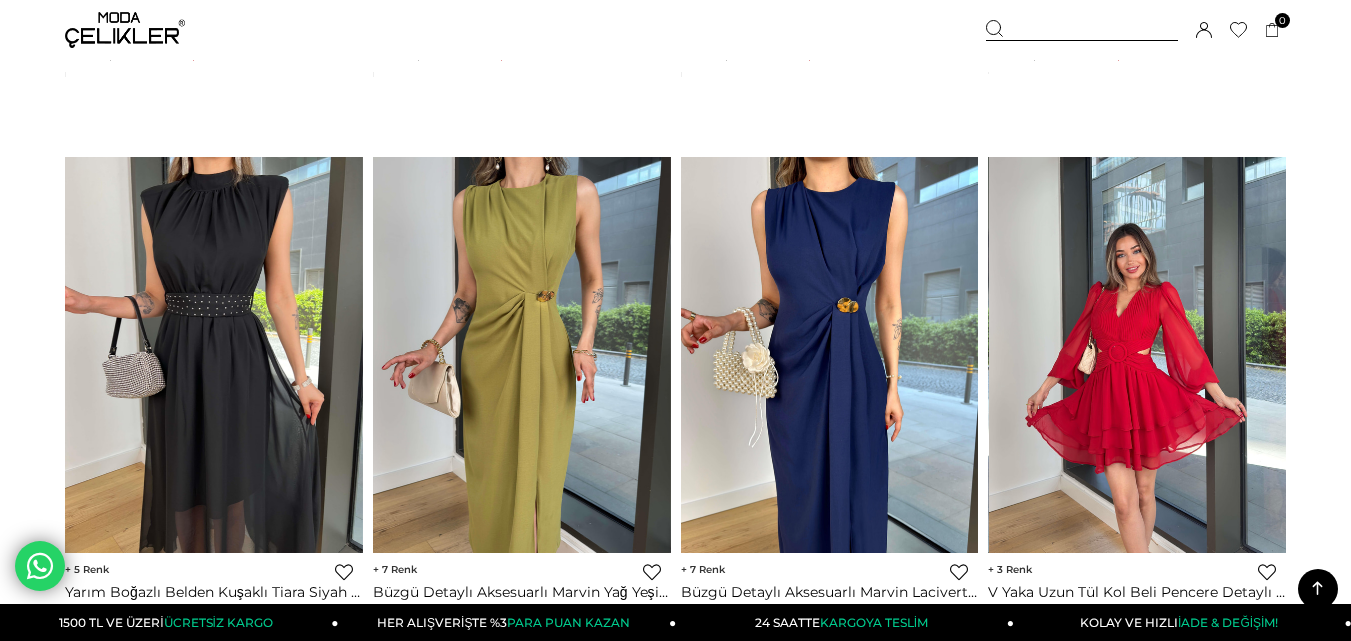 click at bounding box center [1138, 355] 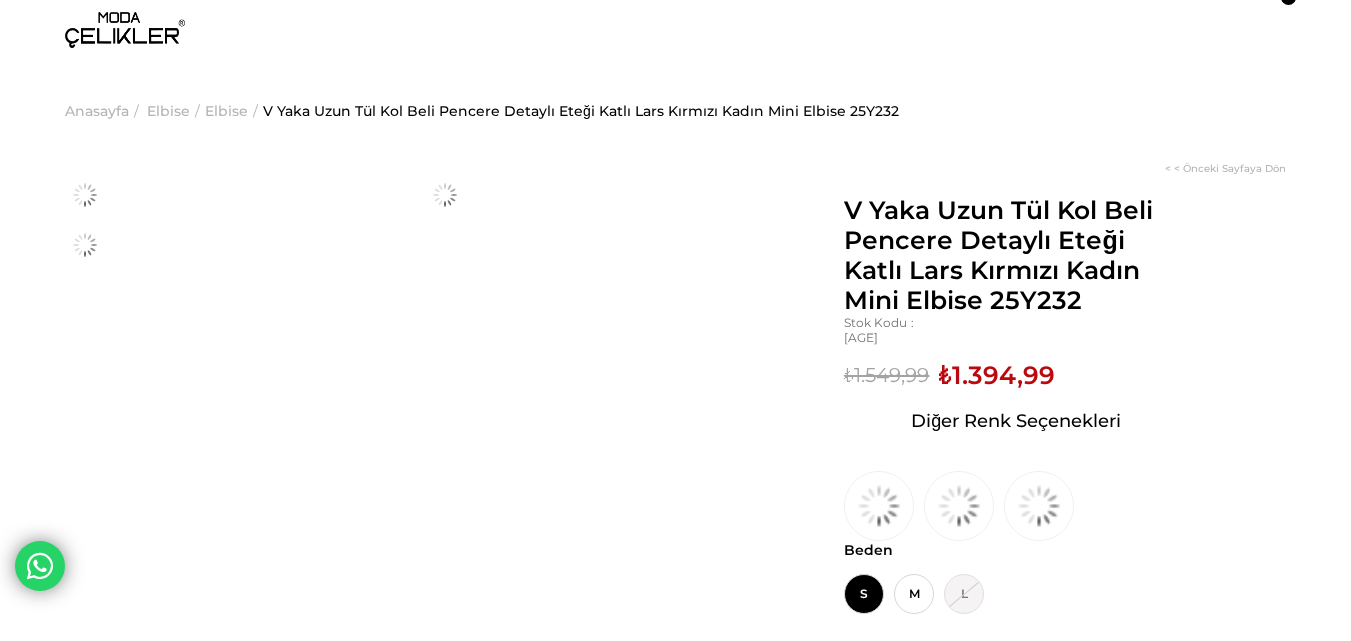 scroll, scrollTop: 0, scrollLeft: 0, axis: both 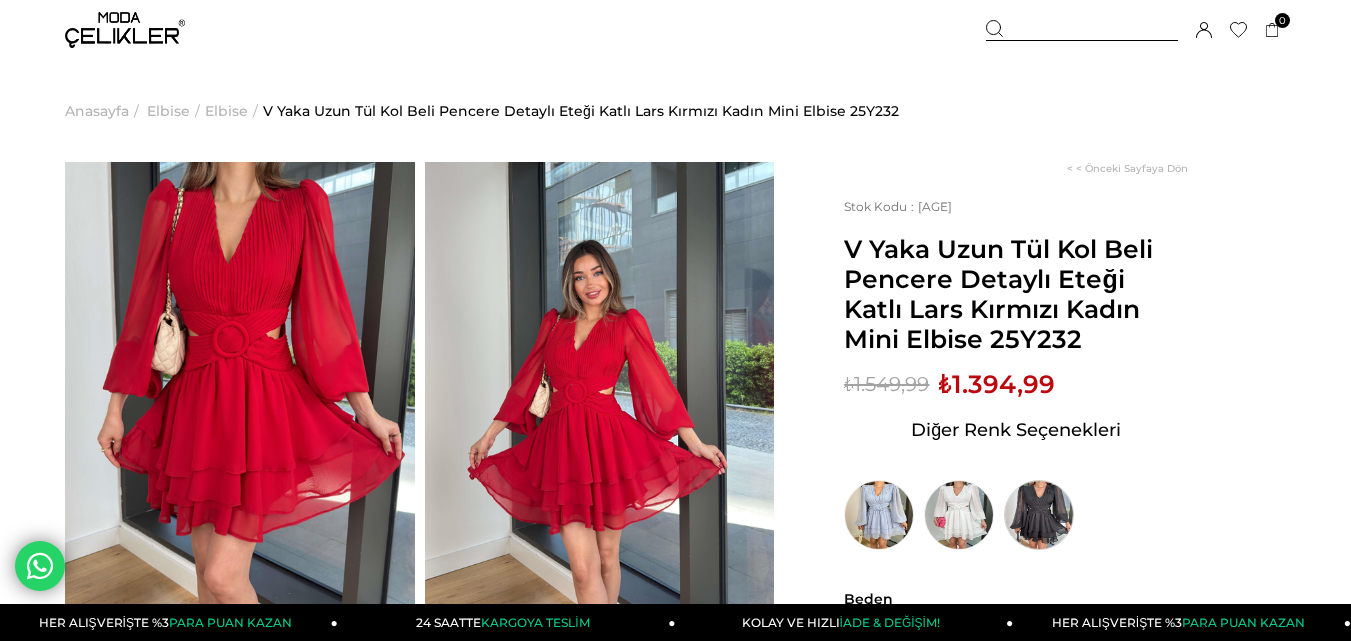 click at bounding box center [1039, 515] 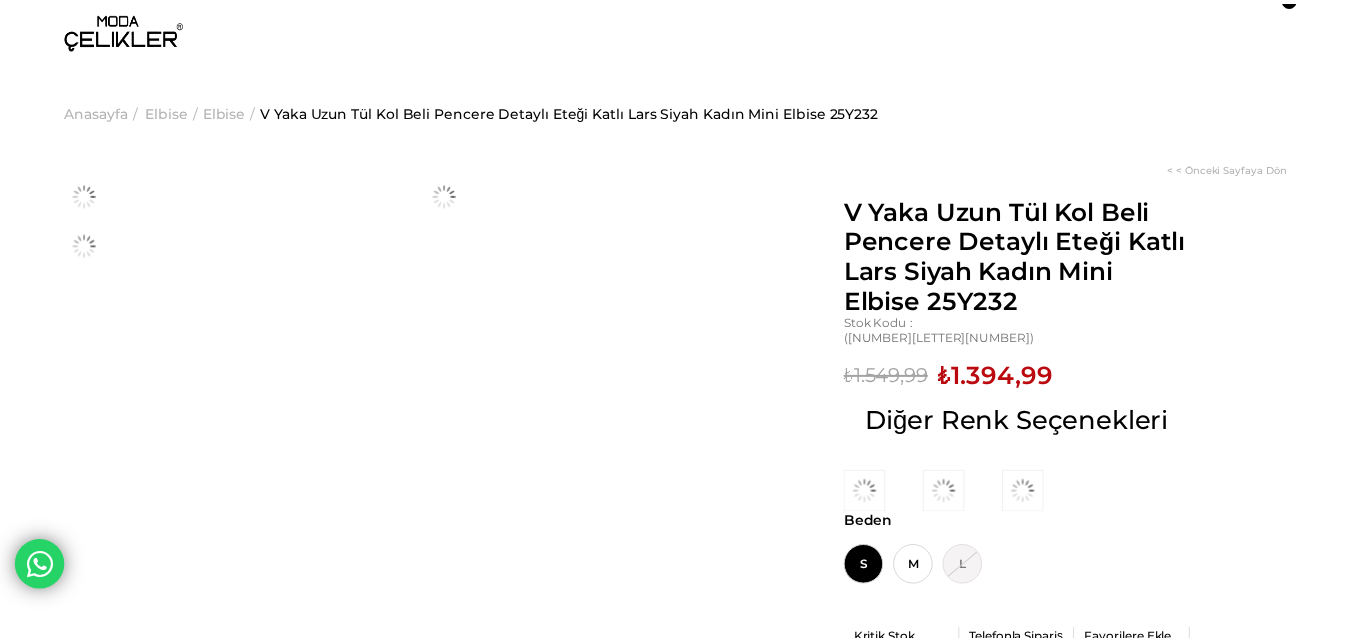 scroll, scrollTop: 0, scrollLeft: 0, axis: both 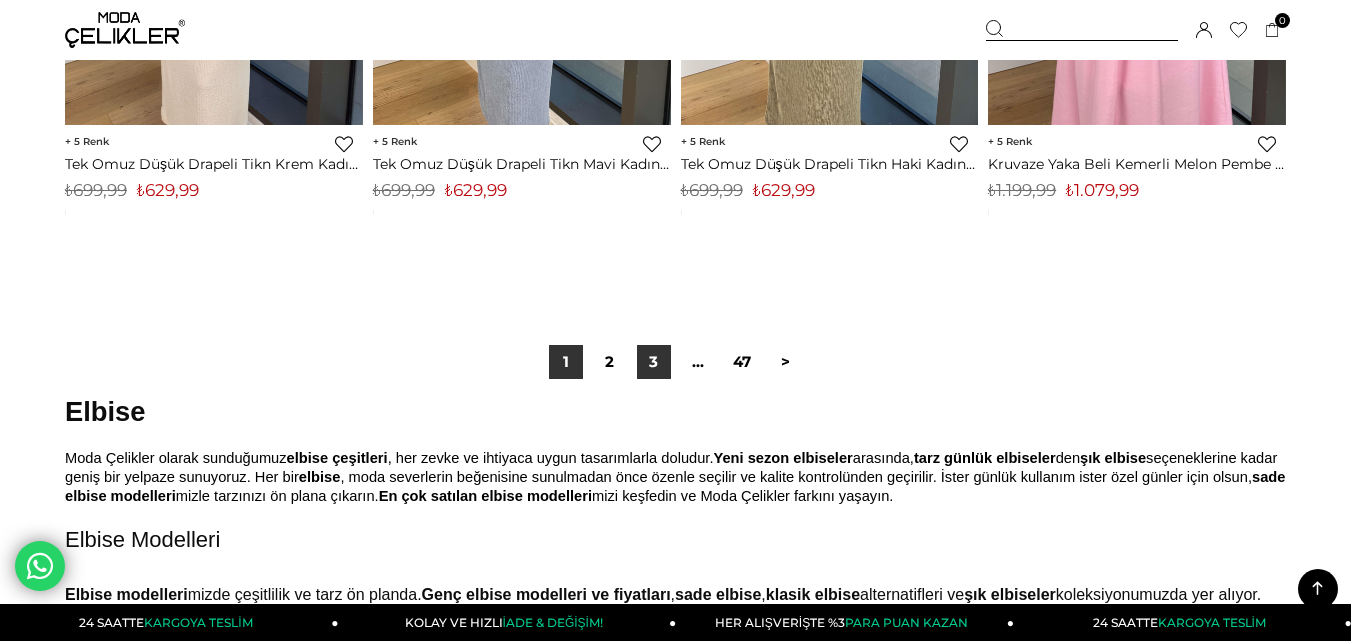 click on "3" at bounding box center [654, 362] 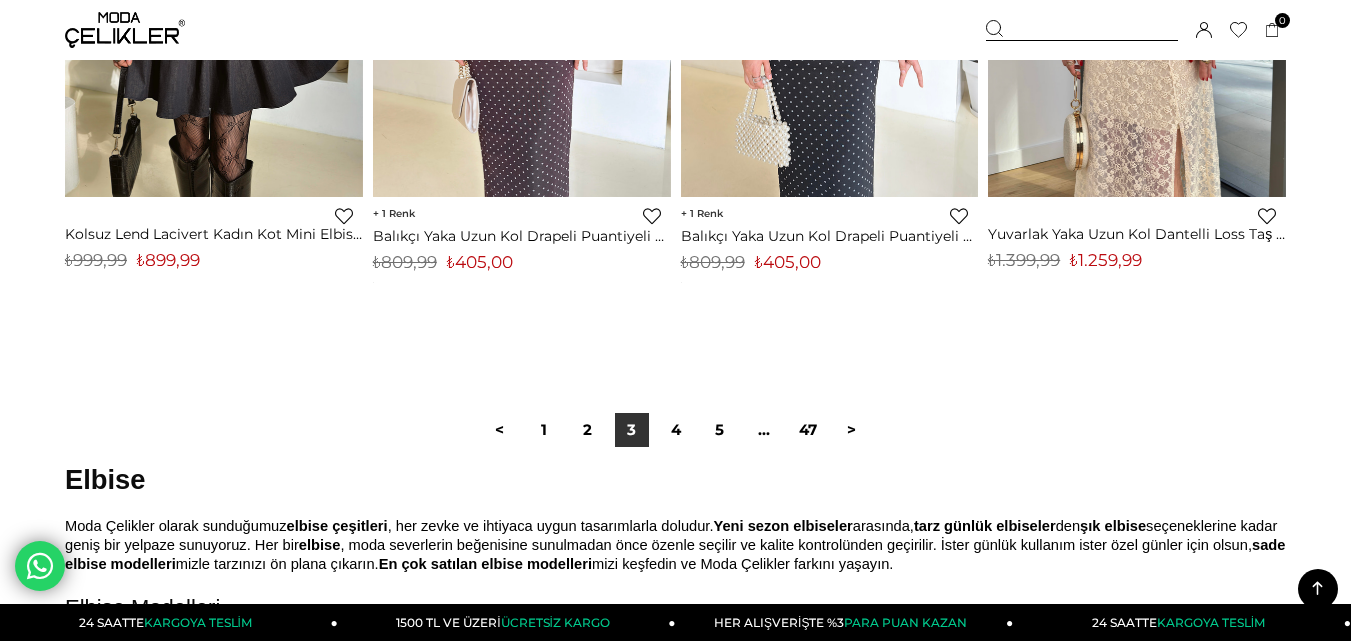 scroll, scrollTop: 11307, scrollLeft: 0, axis: vertical 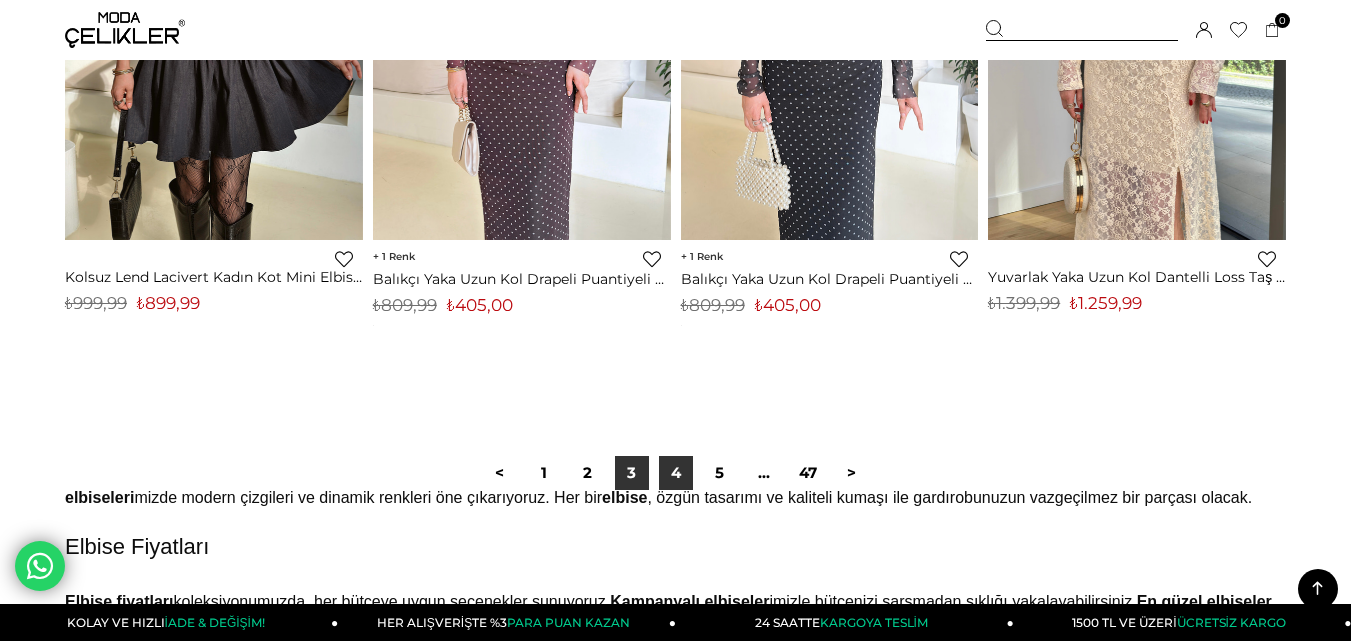 click on "4" at bounding box center (676, 473) 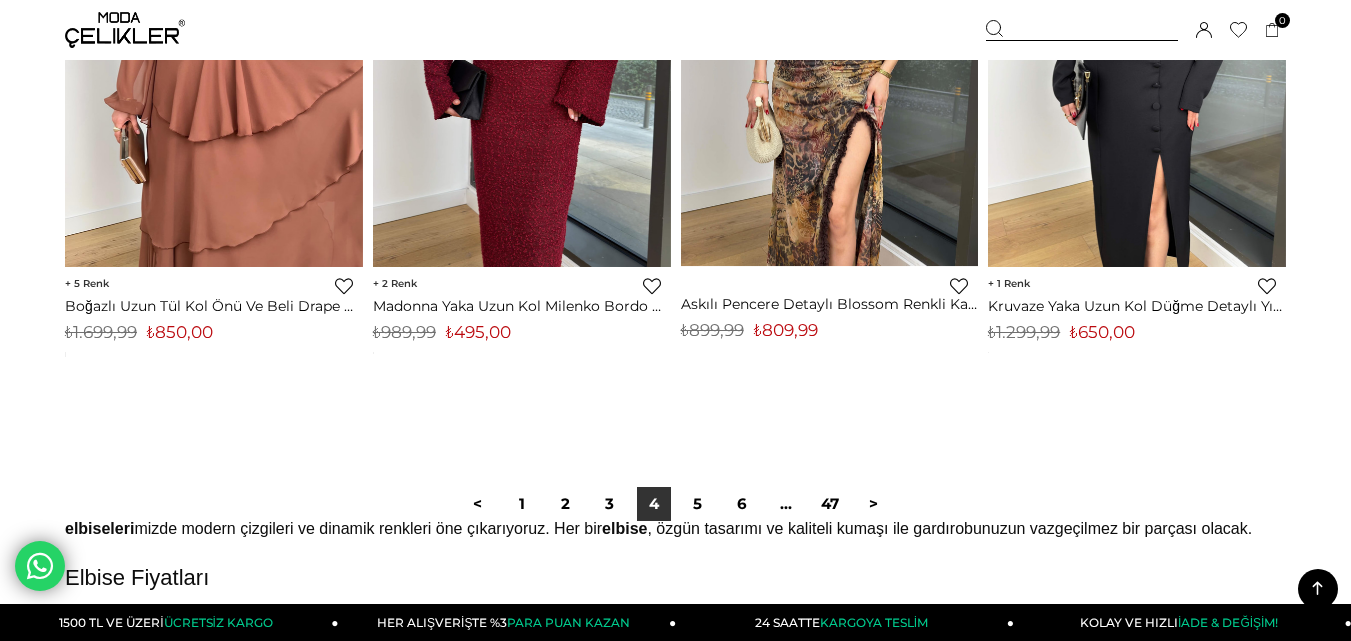 scroll, scrollTop: 11136, scrollLeft: 0, axis: vertical 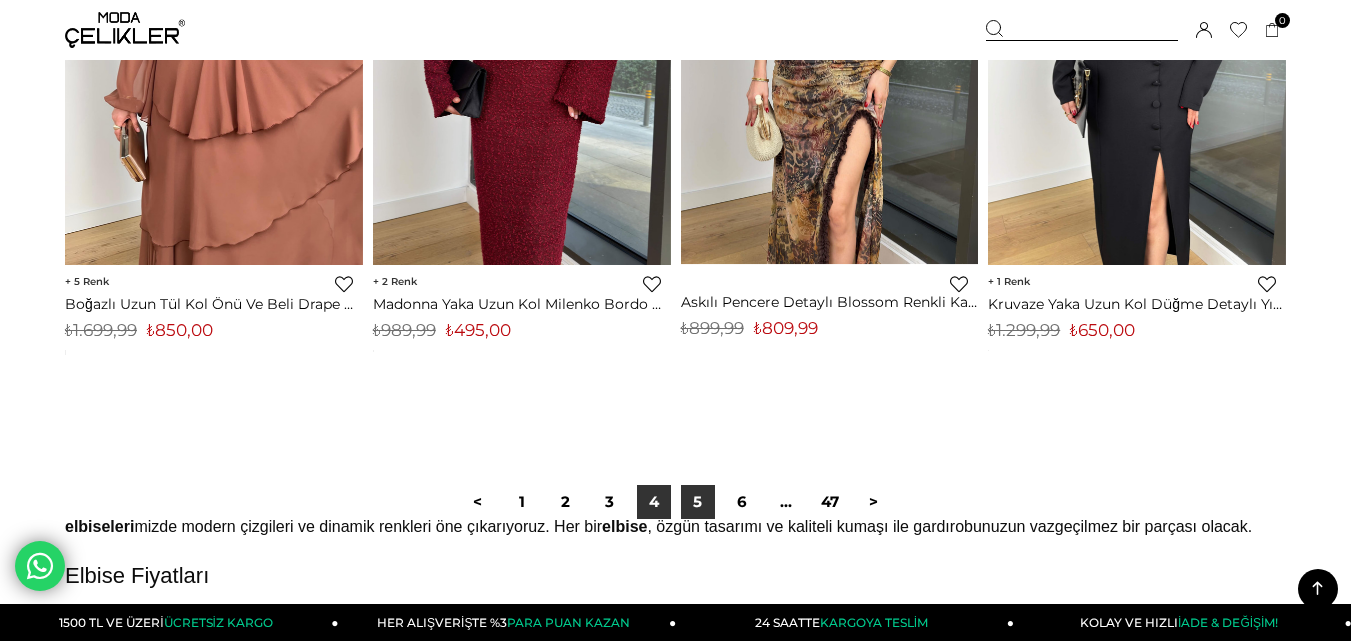 click on "5" at bounding box center (698, 502) 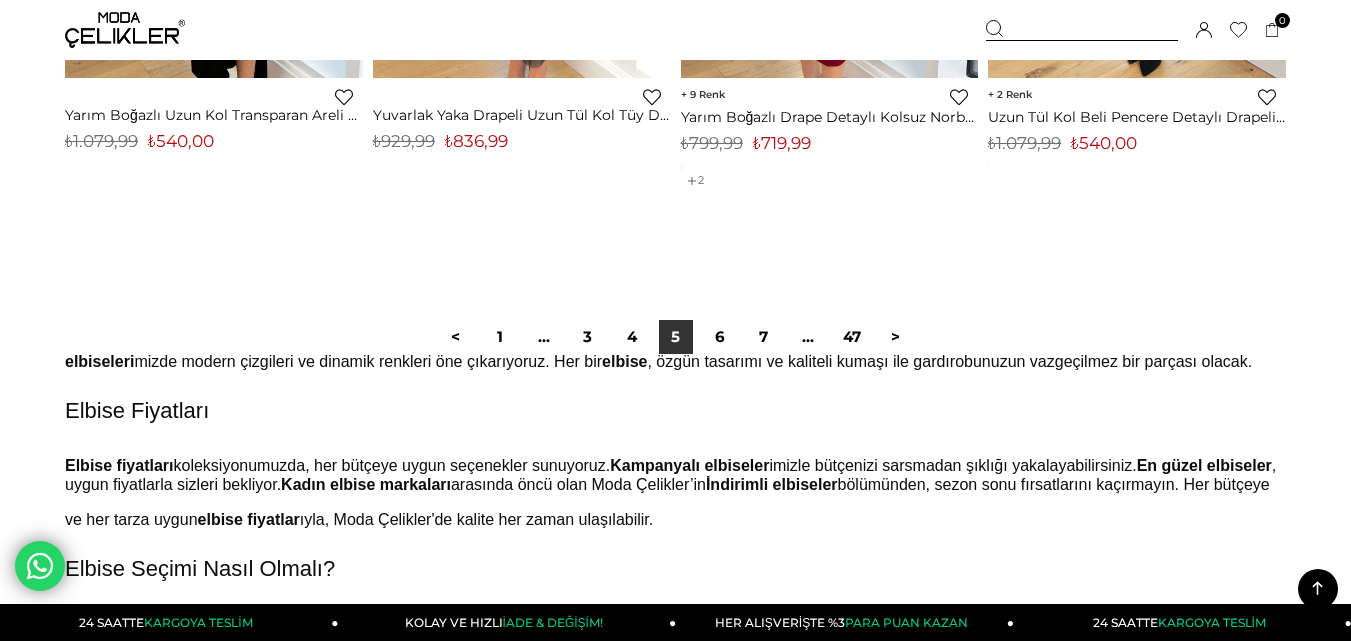 scroll, scrollTop: 11317, scrollLeft: 0, axis: vertical 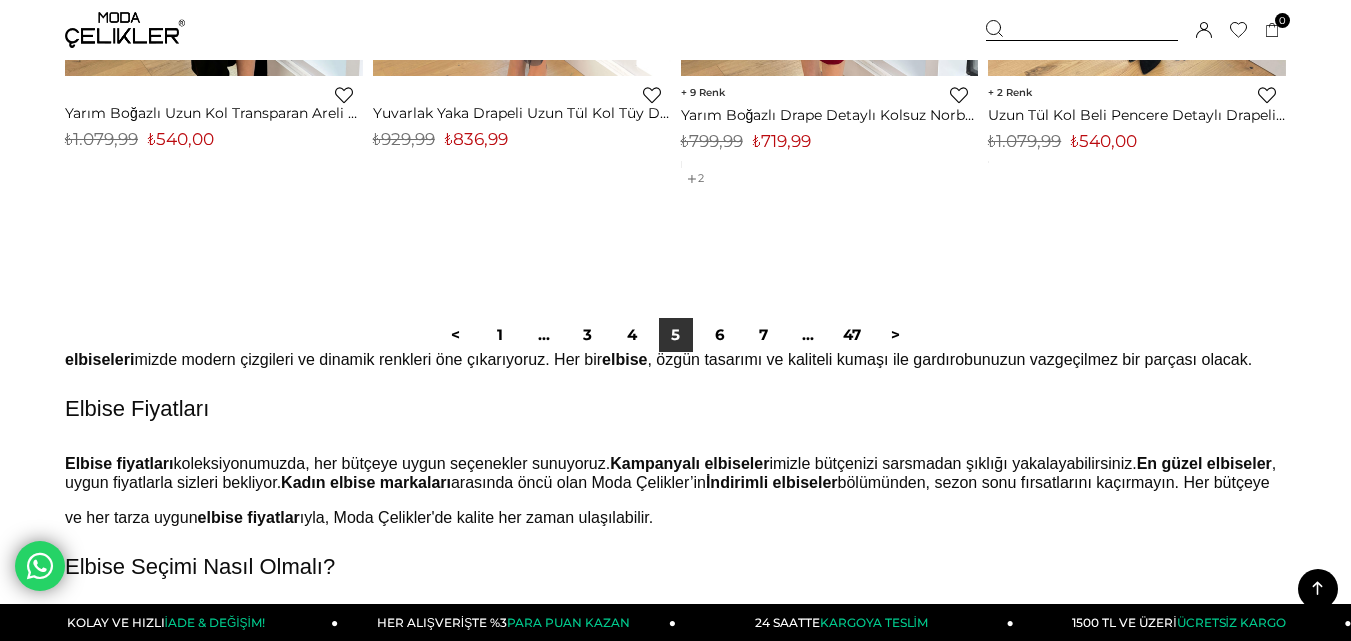 click at bounding box center [125, 30] 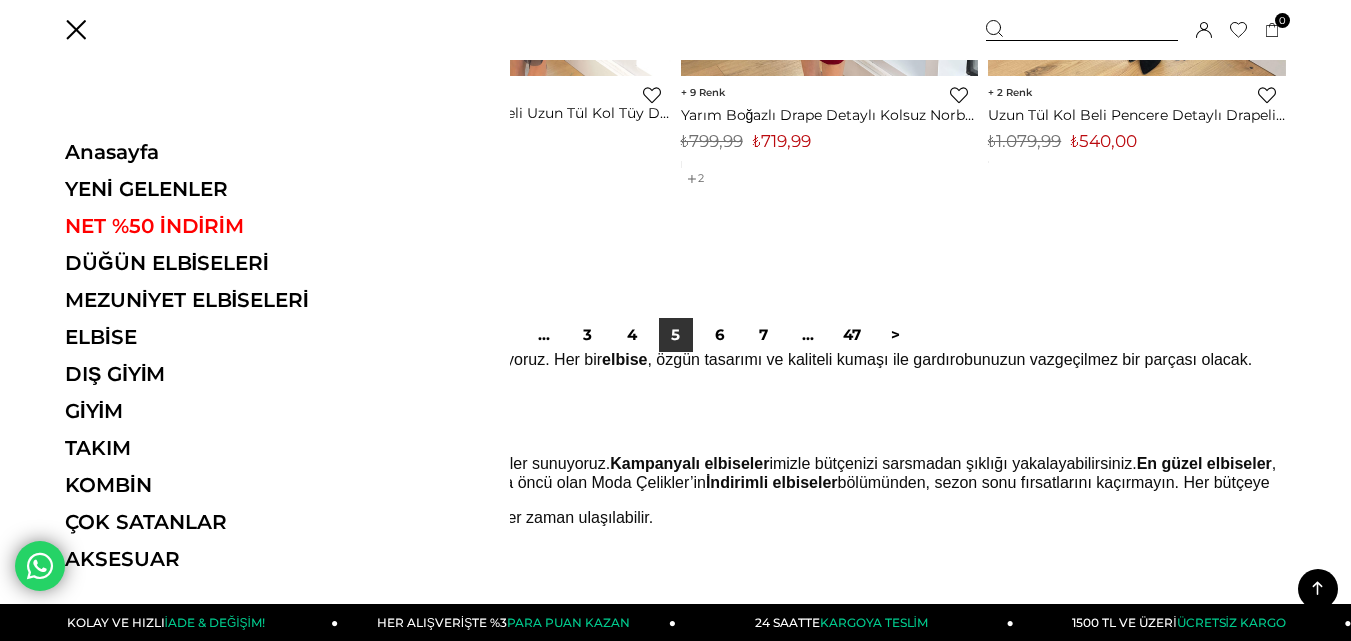 click on "Anasayfa
YENİ GELENLER
NET %50 İNDİRİM
DÜĞÜN ELBİSELERİ
MEZUNİYET ELBİSELERİ
ELBİSE
ELBİSE
Tüm Elbiseler
Yazlık Elbise
Mini Elbise
Çiçekli Elbise
Beyaz Elbise
Nikah Elbisesi" at bounding box center [255, 320] 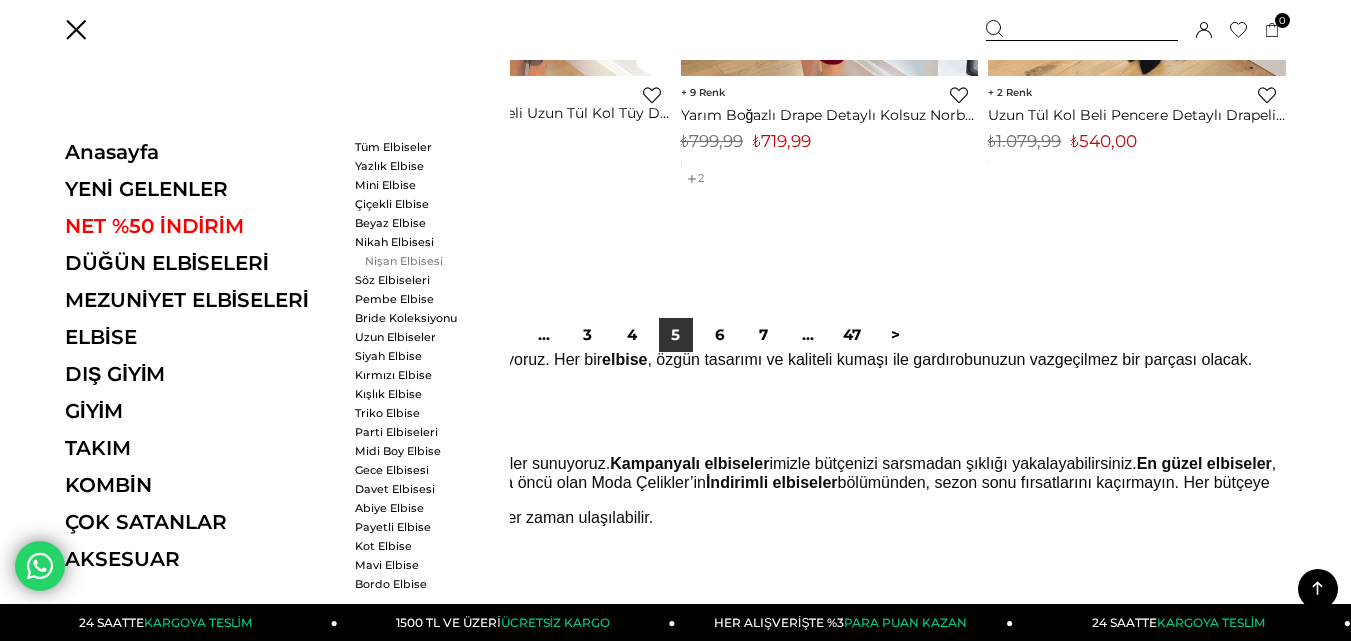 click on "Nişan Elbisesi" at bounding box center [412, 261] 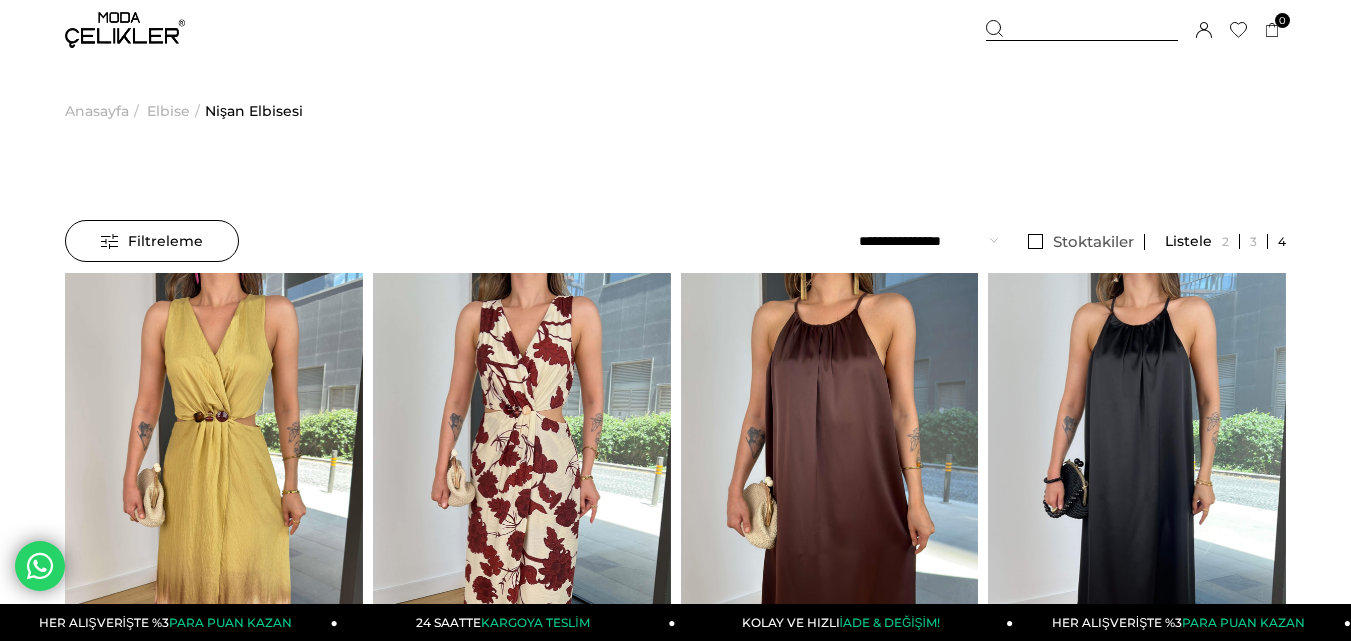 scroll, scrollTop: 0, scrollLeft: 0, axis: both 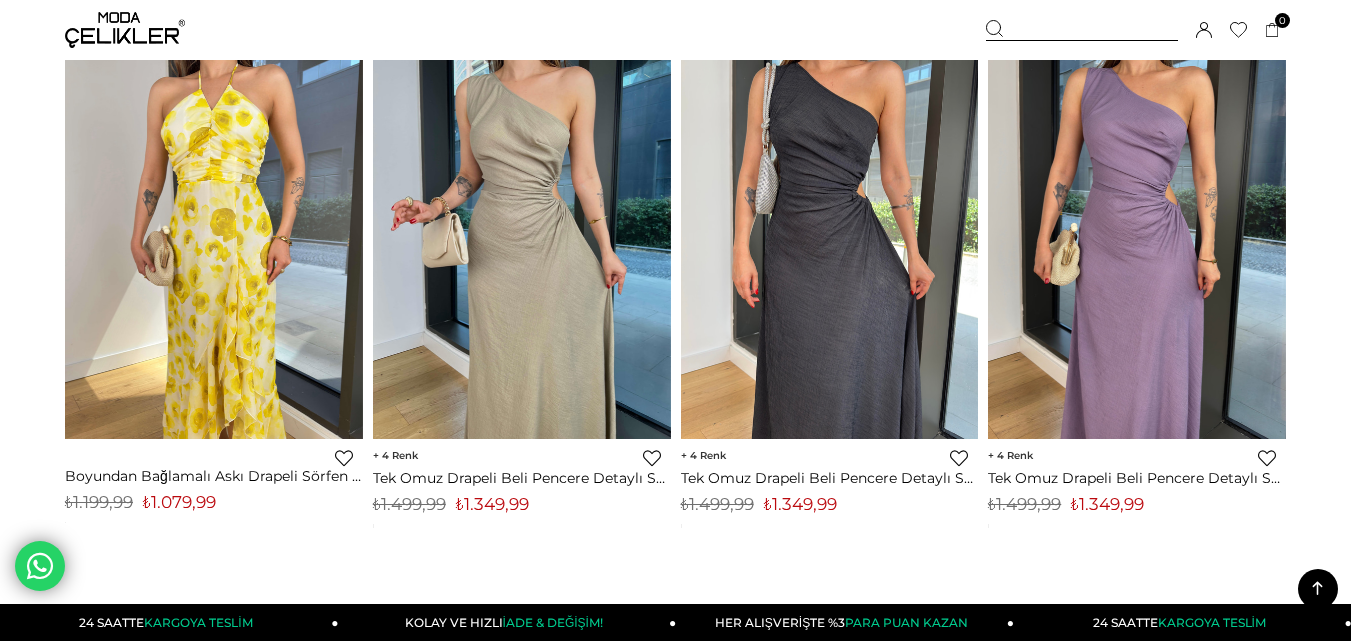 click at bounding box center [522, 241] 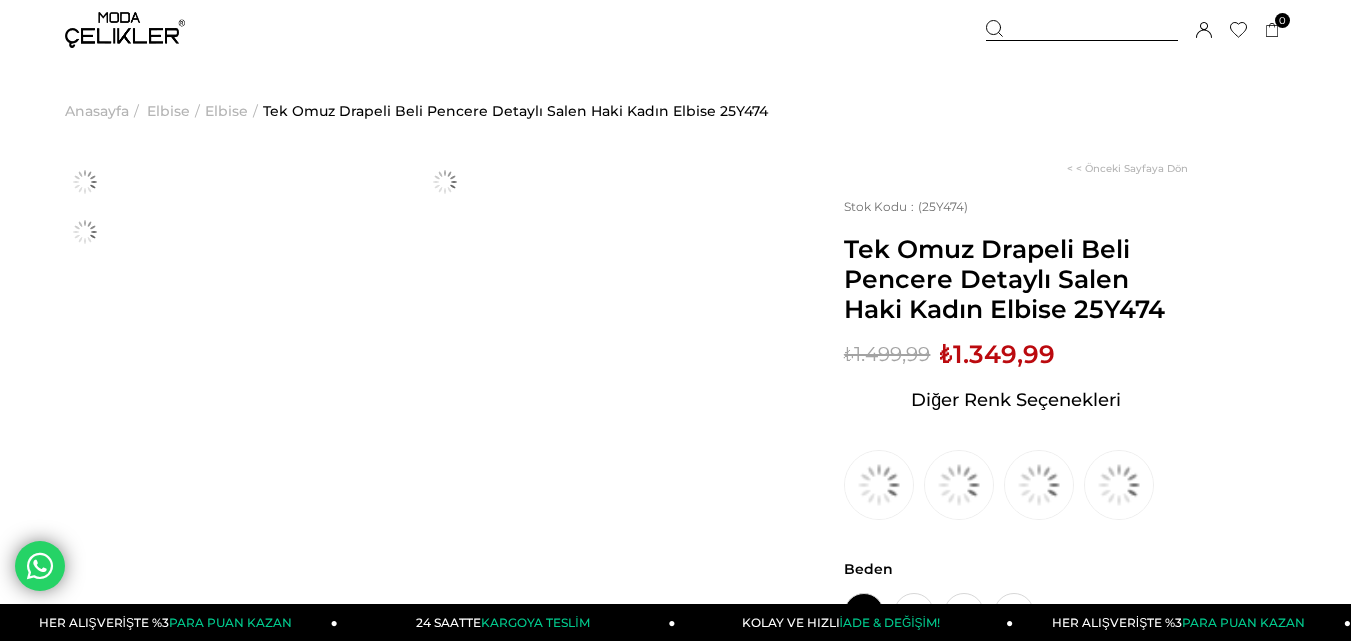 scroll, scrollTop: 0, scrollLeft: 0, axis: both 